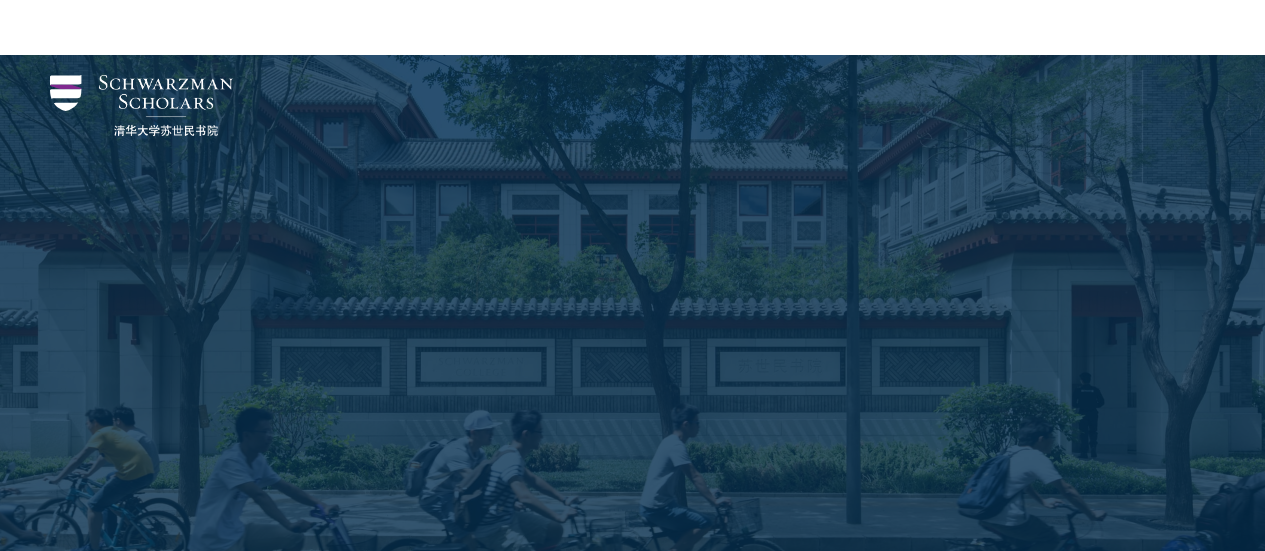 scroll, scrollTop: 1017, scrollLeft: 0, axis: vertical 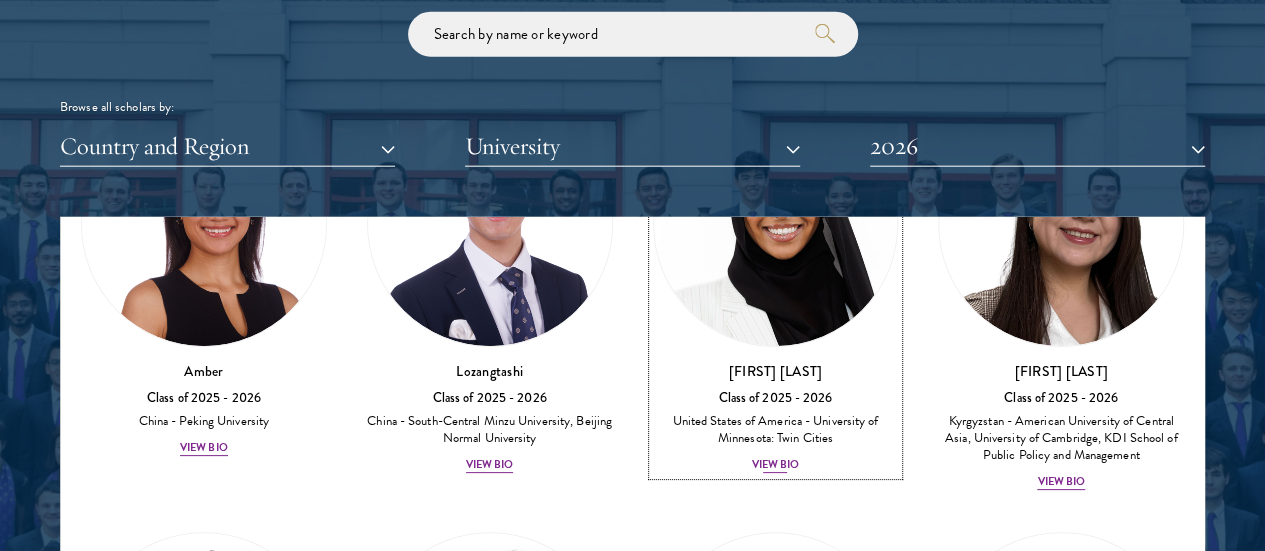 click on "View Bio" at bounding box center [776, 465] 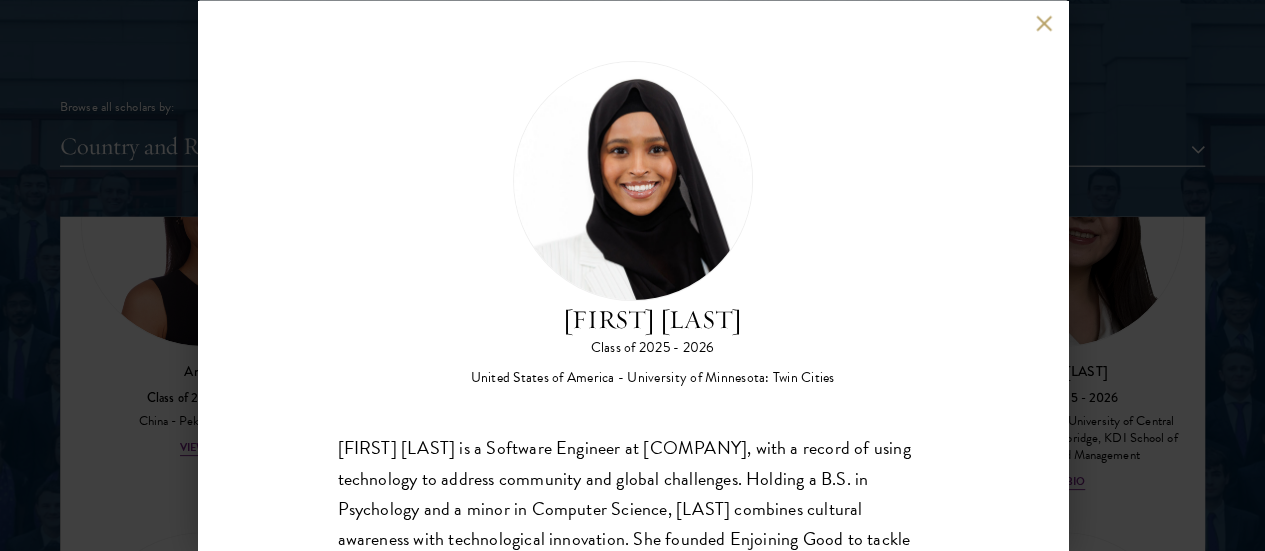 scroll, scrollTop: 150, scrollLeft: 0, axis: vertical 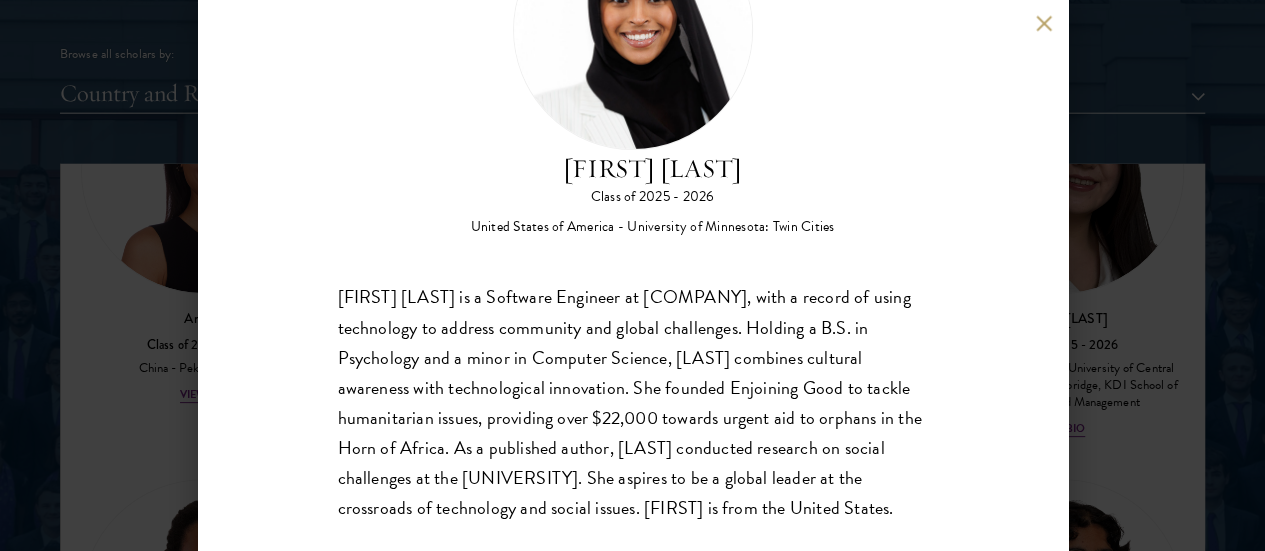 click on "[FIRST] [LAST] is a Software Engineer at [COMPANY], with a record of using technology to address community and global challenges. Holding a B.S. in Psychology and a minor in Computer Science, [LAST] combines cultural awareness with technological innovation. She founded Enjoining Good to tackle humanitarian issues, providing over $22,000 towards urgent aid to orphans in the Horn of Africa. As a published author, [LAST] conducted research on social challenges at the [UNIVERSITY]. She aspires to be a global leader at the crossroads of technology and social issues. [FIRST] is from the United States." at bounding box center (633, 403) 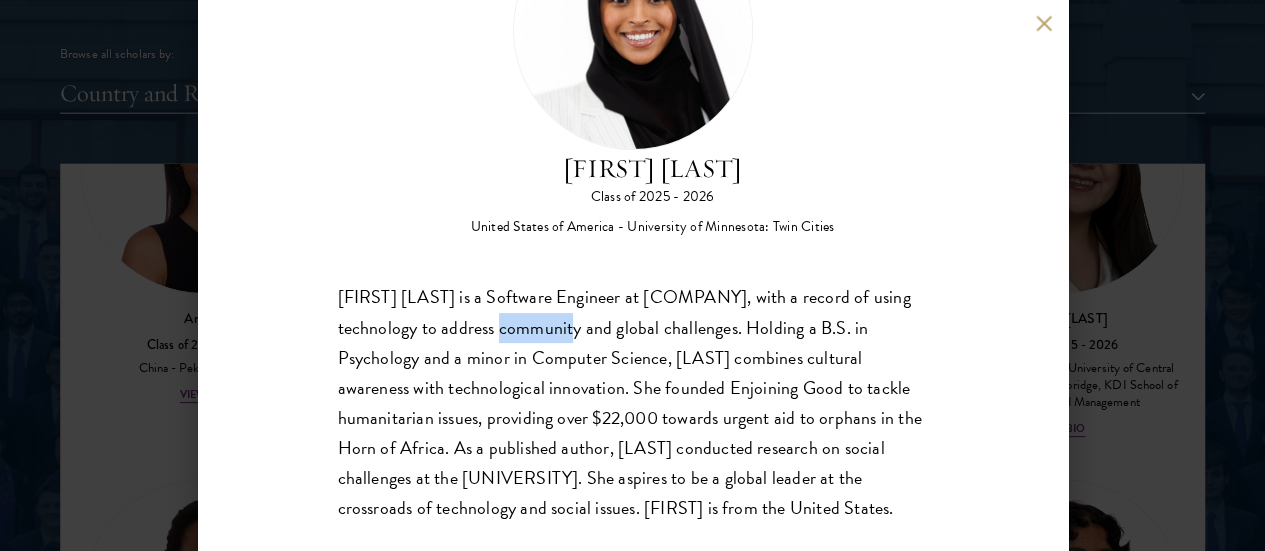 click on "[FIRST] [LAST] is a Software Engineer at [COMPANY], with a record of using technology to address community and global challenges. Holding a B.S. in Psychology and a minor in Computer Science, [LAST] combines cultural awareness with technological innovation. She founded Enjoining Good to tackle humanitarian issues, providing over $22,000 towards urgent aid to orphans in the Horn of Africa. As a published author, [LAST] conducted research on social challenges at the [UNIVERSITY]. She aspires to be a global leader at the crossroads of technology and social issues. [FIRST] is from the United States." at bounding box center [633, 403] 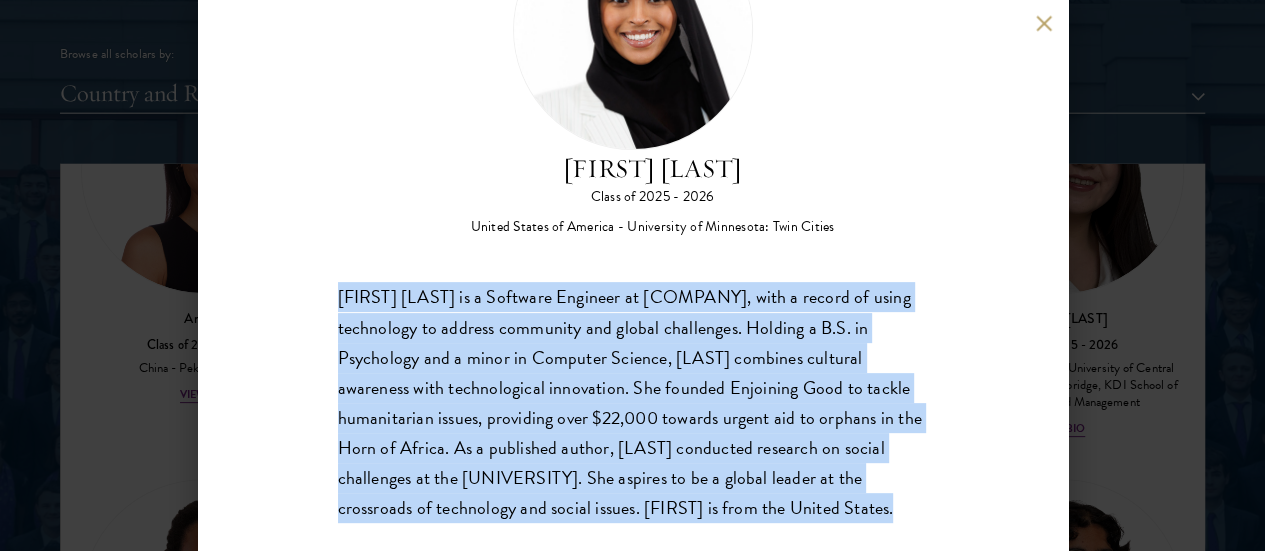 click on "[FIRST] [LAST] is a Software Engineer at [COMPANY], with a record of using technology to address community and global challenges. Holding a B.S. in Psychology and a minor in Computer Science, [LAST] combines cultural awareness with technological innovation. She founded Enjoining Good to tackle humanitarian issues, providing over $22,000 towards urgent aid to orphans in the Horn of Africa. As a published author, [LAST] conducted research on social challenges at the [UNIVERSITY]. She aspires to be a global leader at the crossroads of technology and social issues. [FIRST] is from the United States." at bounding box center [633, 403] 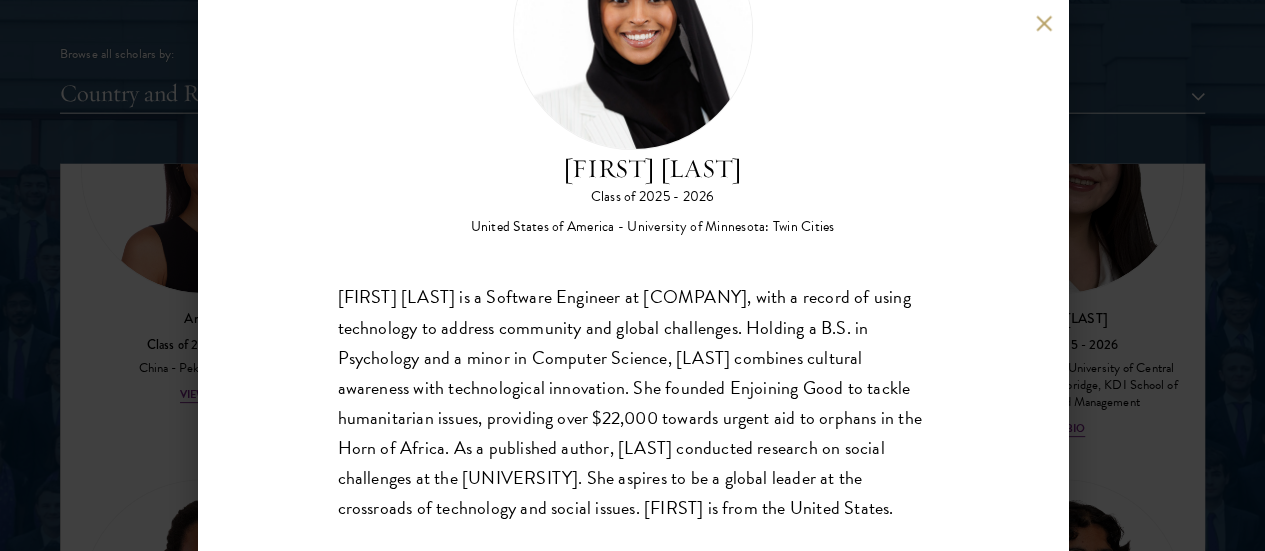 scroll, scrollTop: 0, scrollLeft: 0, axis: both 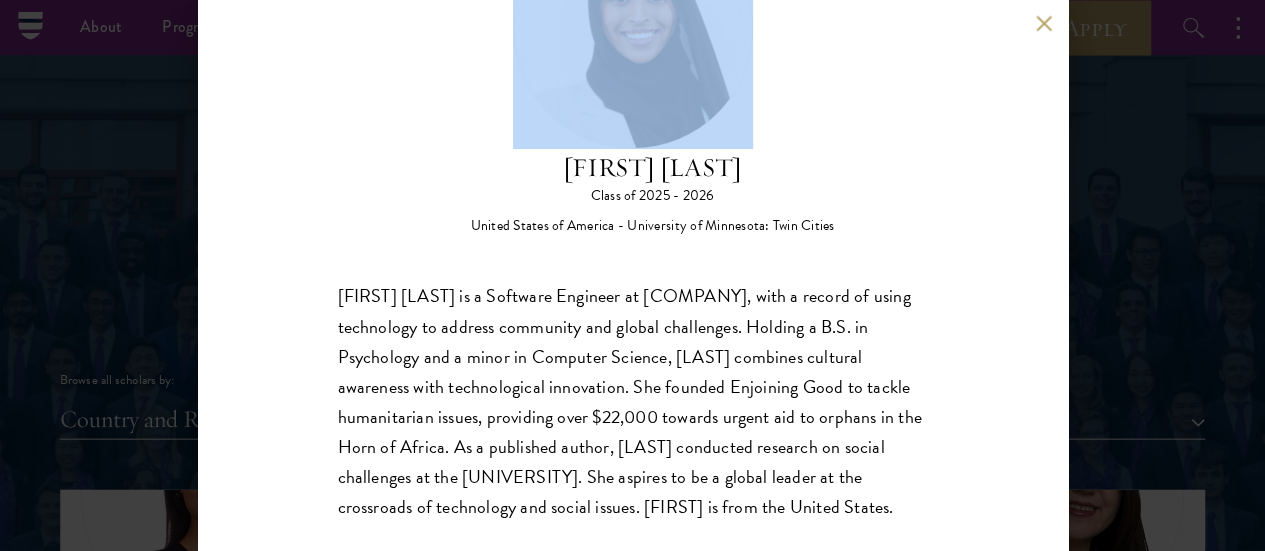 drag, startPoint x: 622, startPoint y: 141, endPoint x: 623, endPoint y: 483, distance: 342.00146 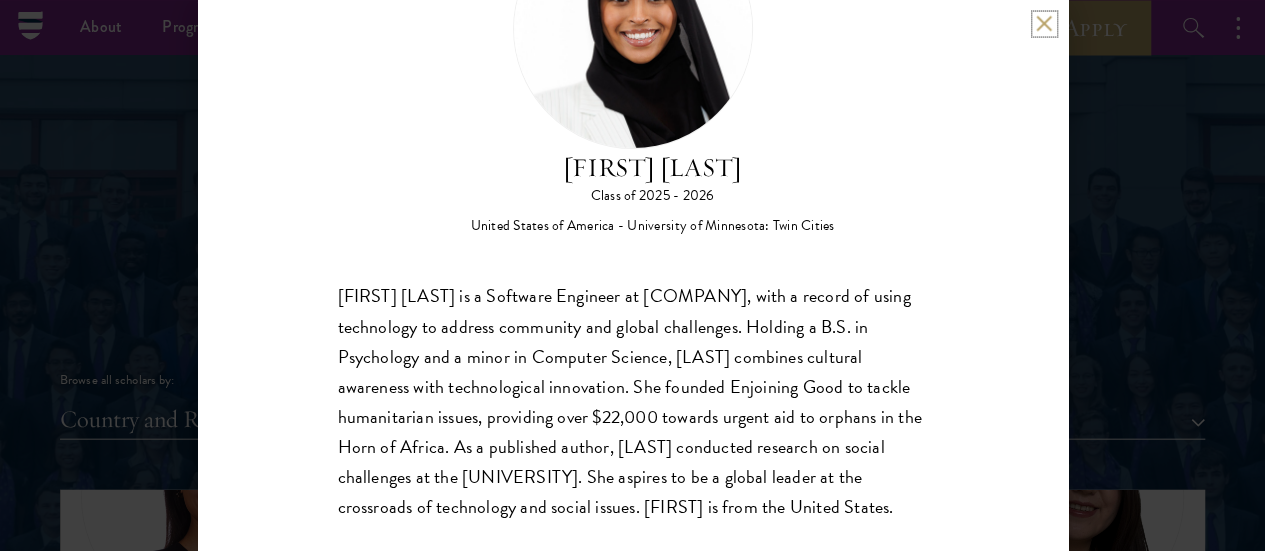 click at bounding box center [1044, 23] 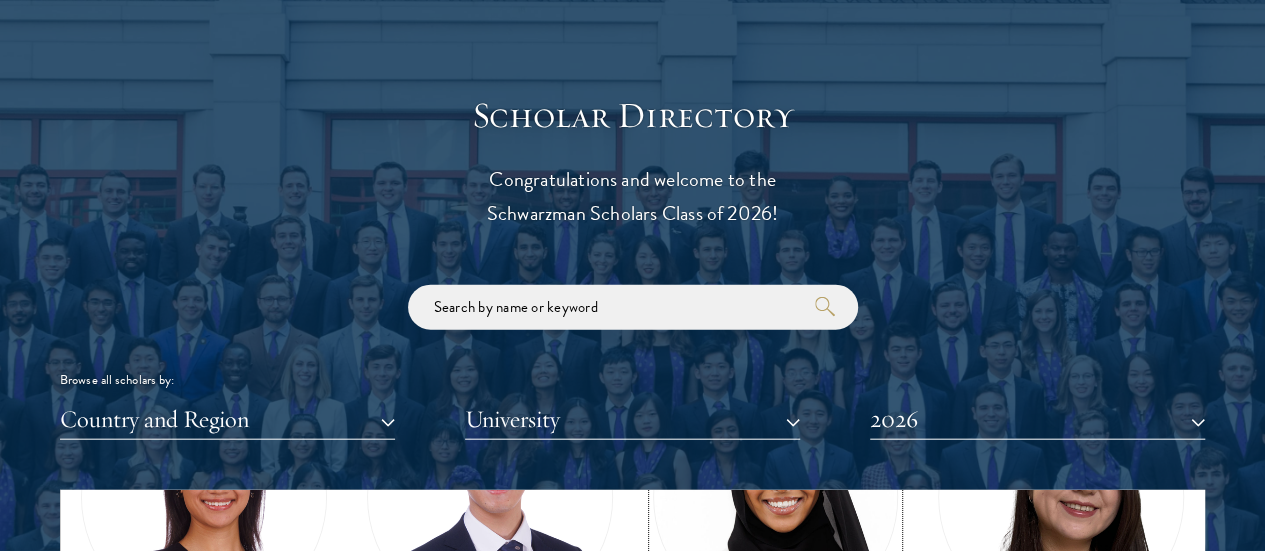 scroll, scrollTop: 81, scrollLeft: 0, axis: vertical 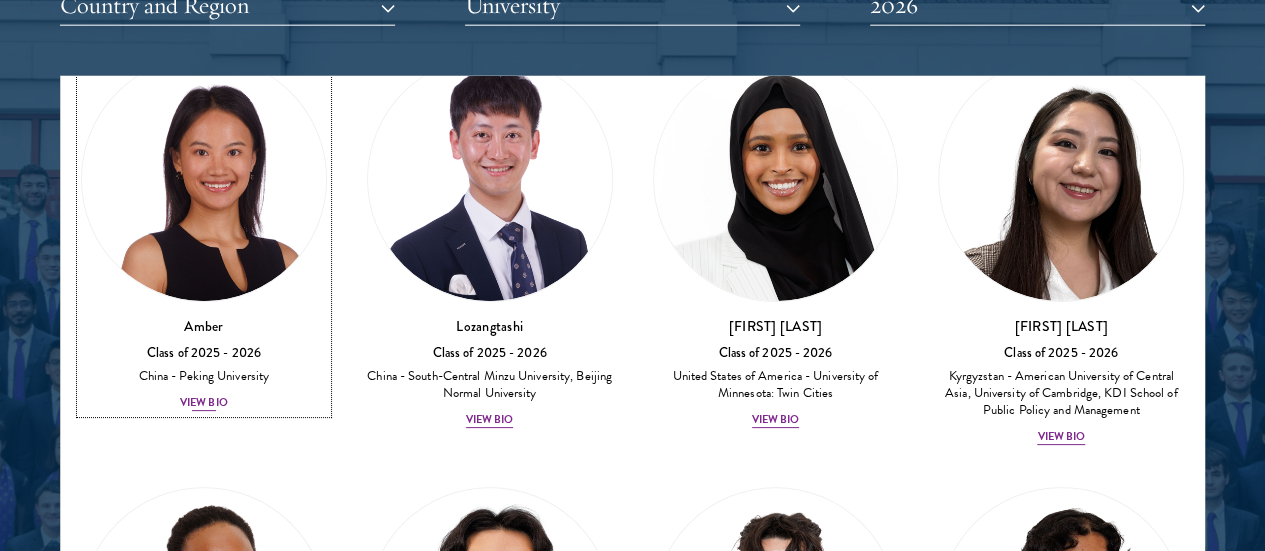 click on "Class of 2025 - 2026" at bounding box center [204, 353] 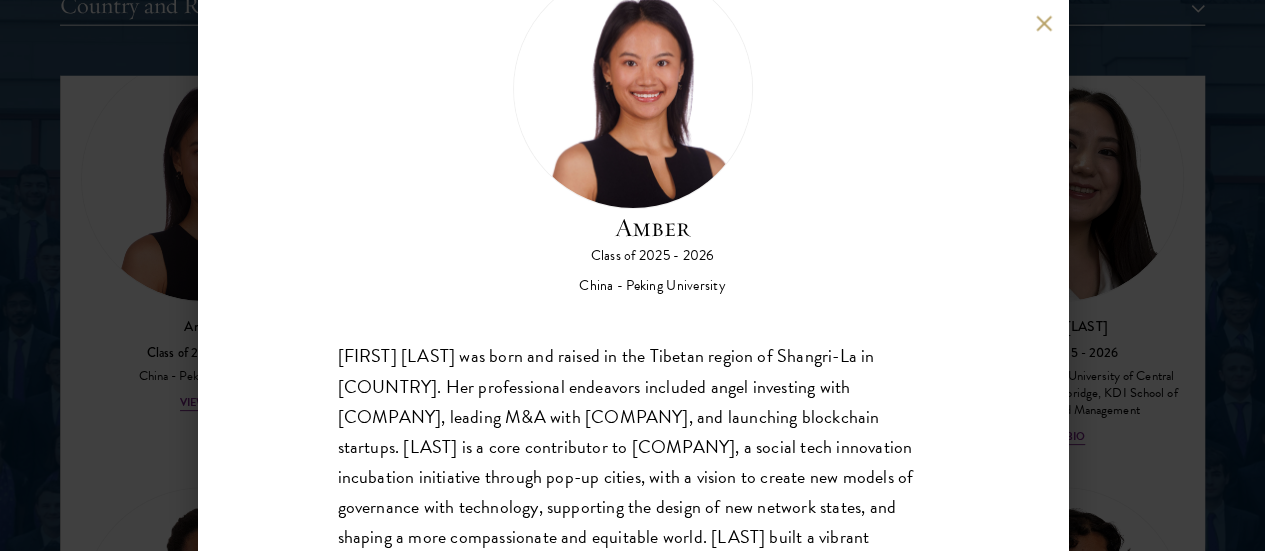 scroll, scrollTop: 90, scrollLeft: 0, axis: vertical 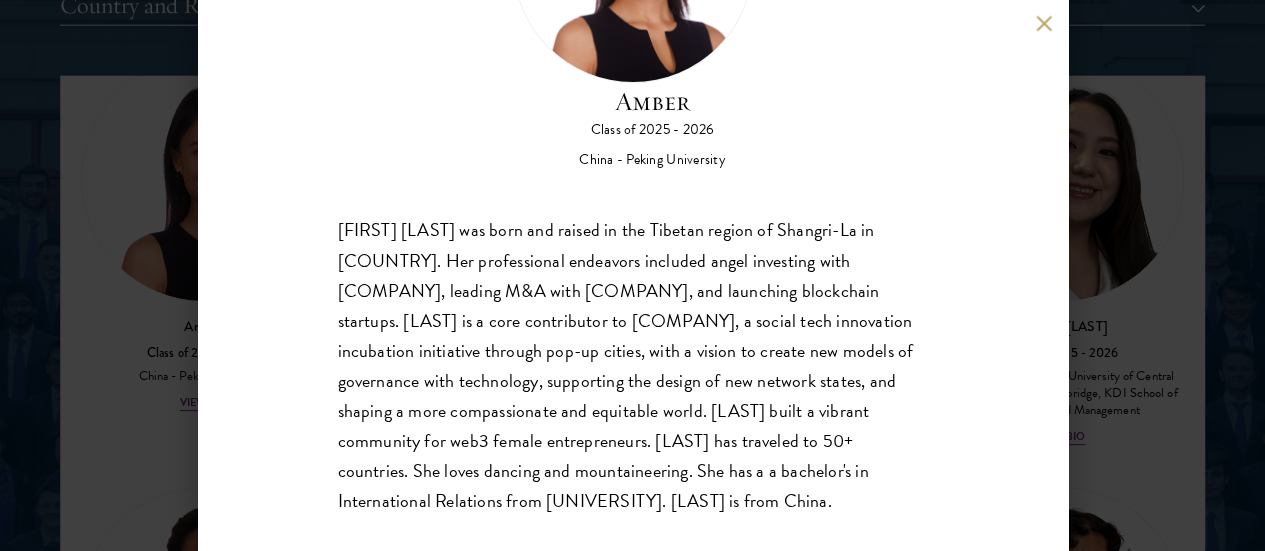drag, startPoint x: 622, startPoint y: 62, endPoint x: 612, endPoint y: 519, distance: 457.1094 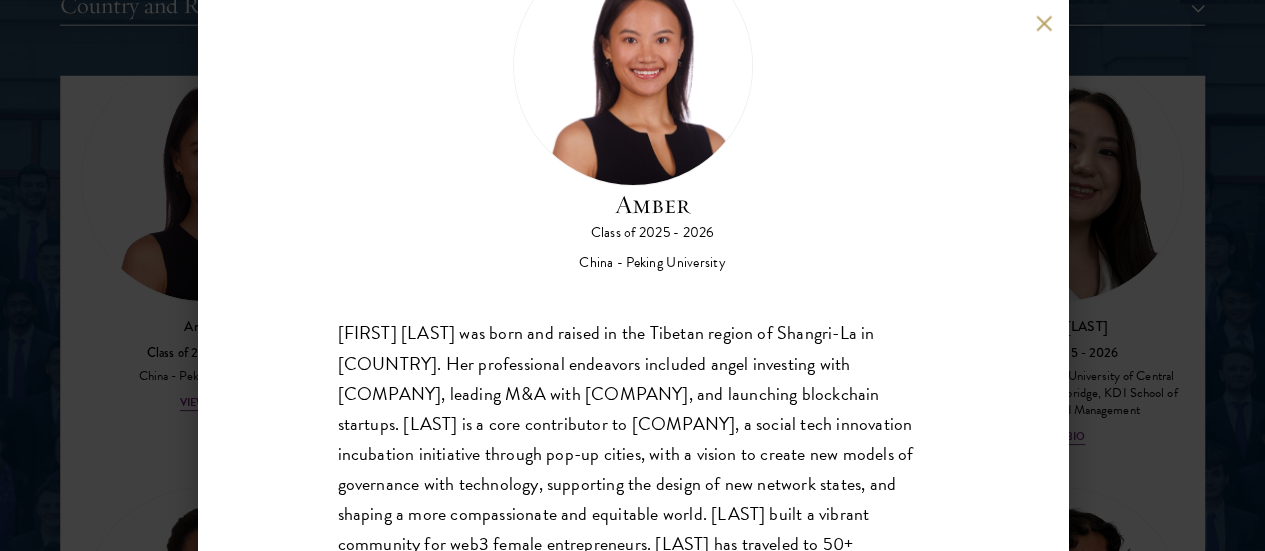scroll, scrollTop: 100, scrollLeft: 0, axis: vertical 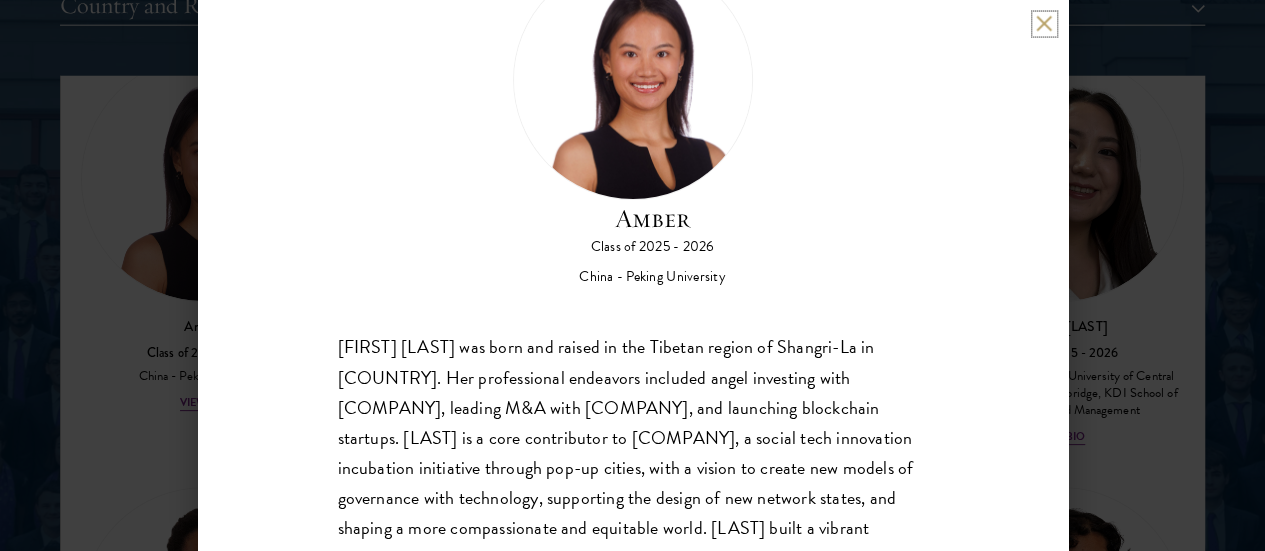 click at bounding box center (1044, 23) 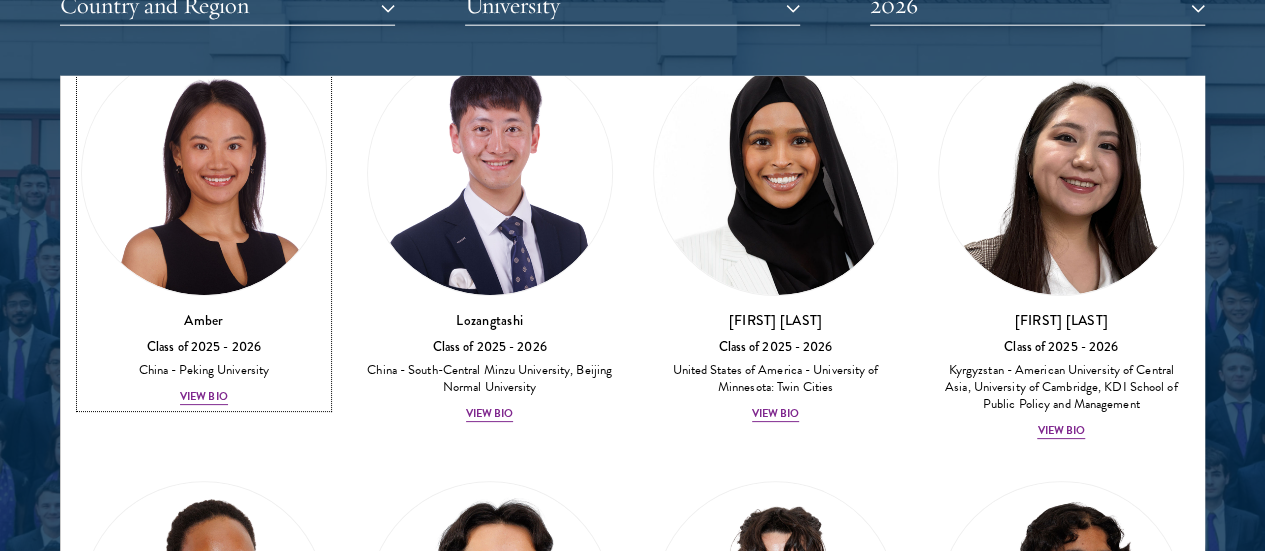 scroll, scrollTop: 111, scrollLeft: 0, axis: vertical 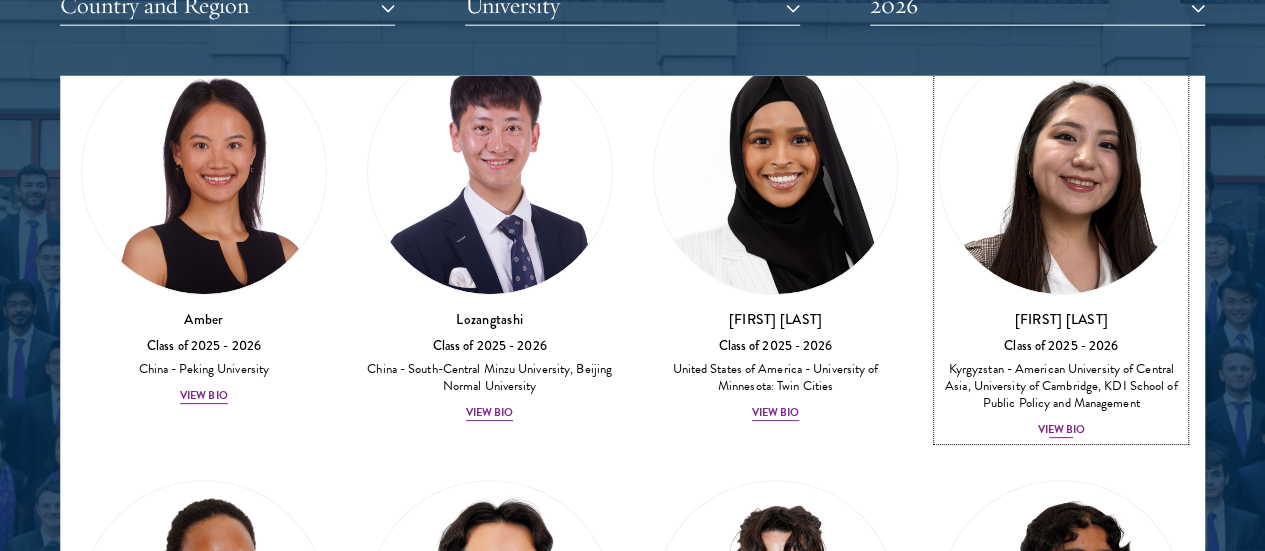 click on "Kyrgyzstan - American University of Central Asia, University of Cambridge, KDI School of Public Policy and Management" at bounding box center [1061, 386] 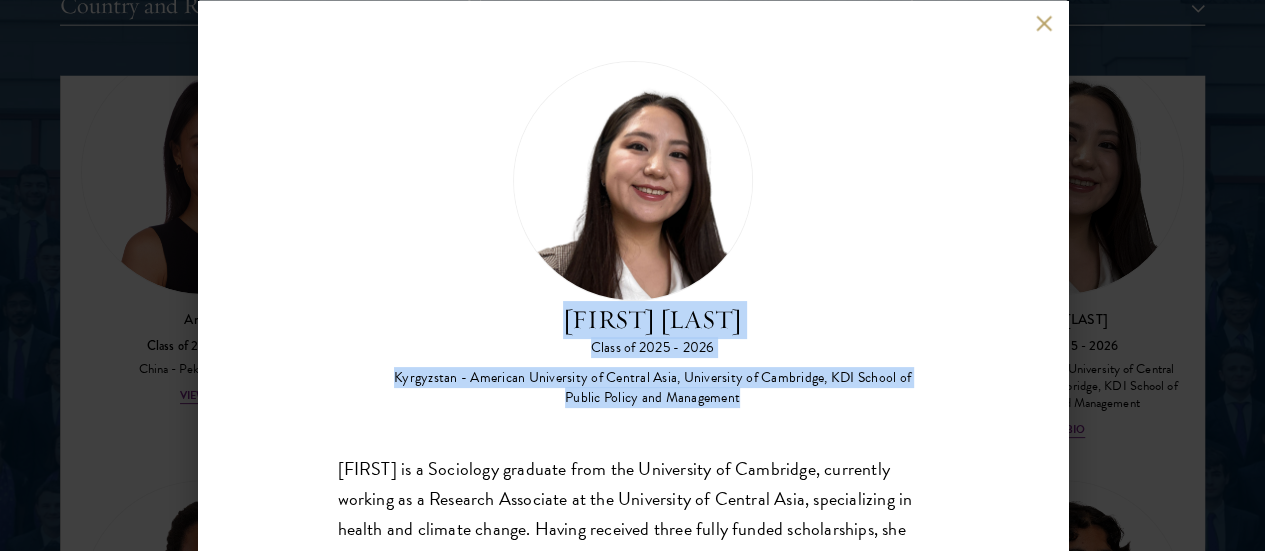 drag, startPoint x: 820, startPoint y: 273, endPoint x: 620, endPoint y: 115, distance: 254.88037 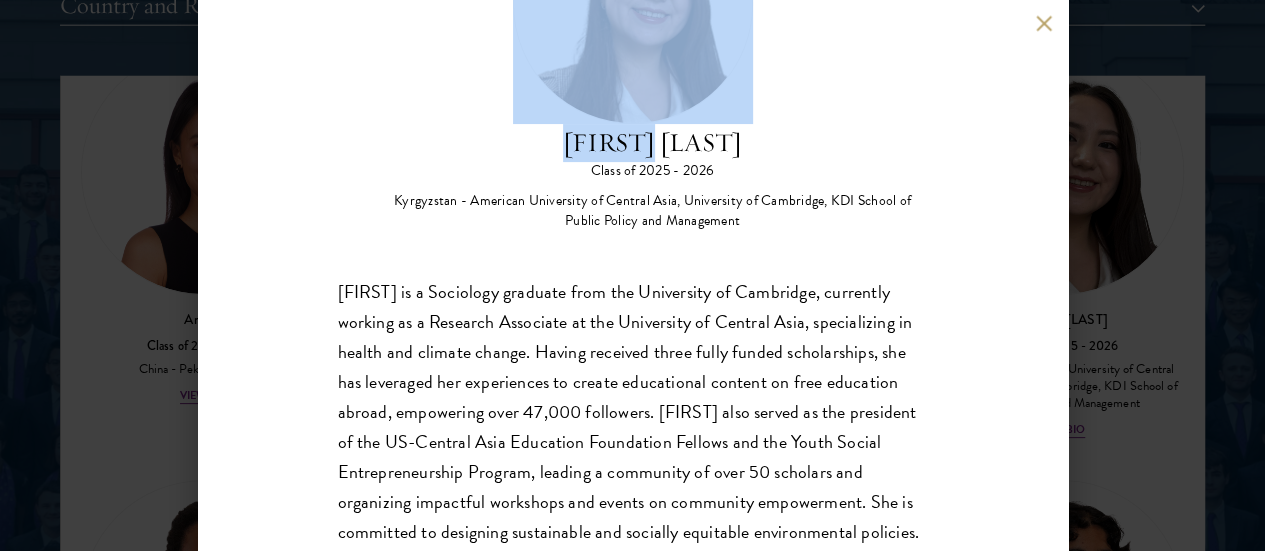 scroll, scrollTop: 217, scrollLeft: 0, axis: vertical 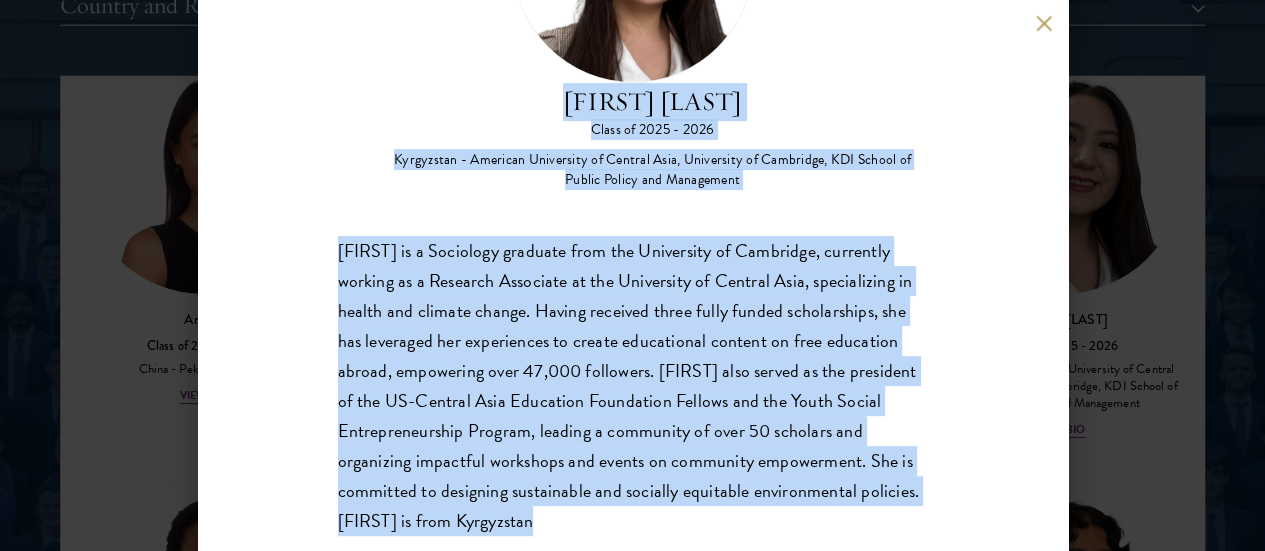 drag, startPoint x: 620, startPoint y: 115, endPoint x: 657, endPoint y: 496, distance: 382.79236 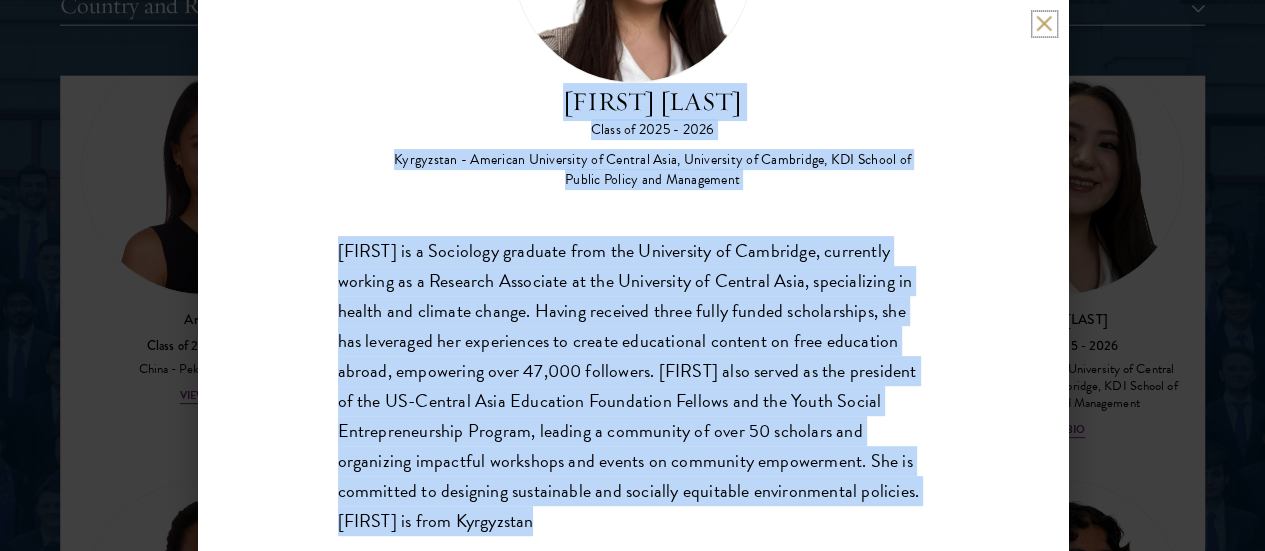 click at bounding box center (1044, 23) 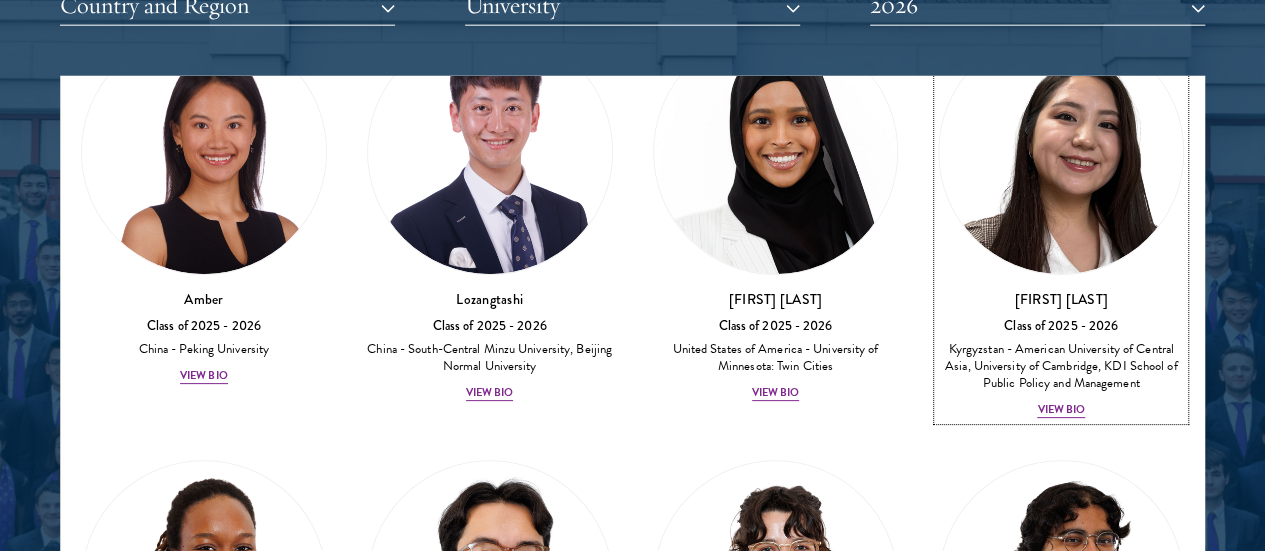 scroll, scrollTop: 138, scrollLeft: 0, axis: vertical 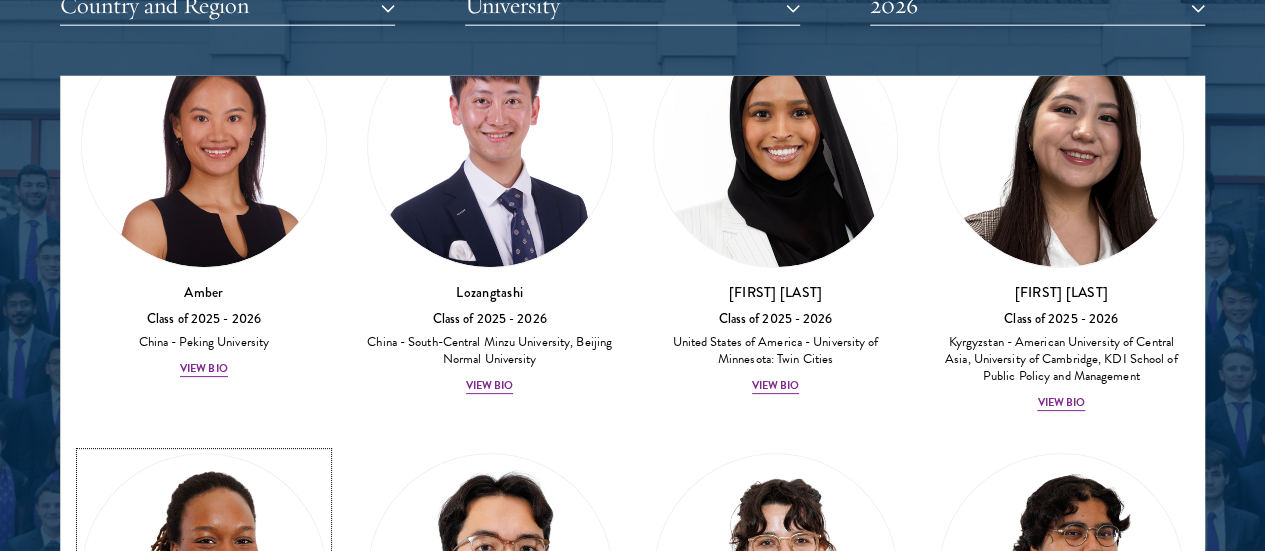 click on "[FIRST] [LAST]" at bounding box center (204, 722) 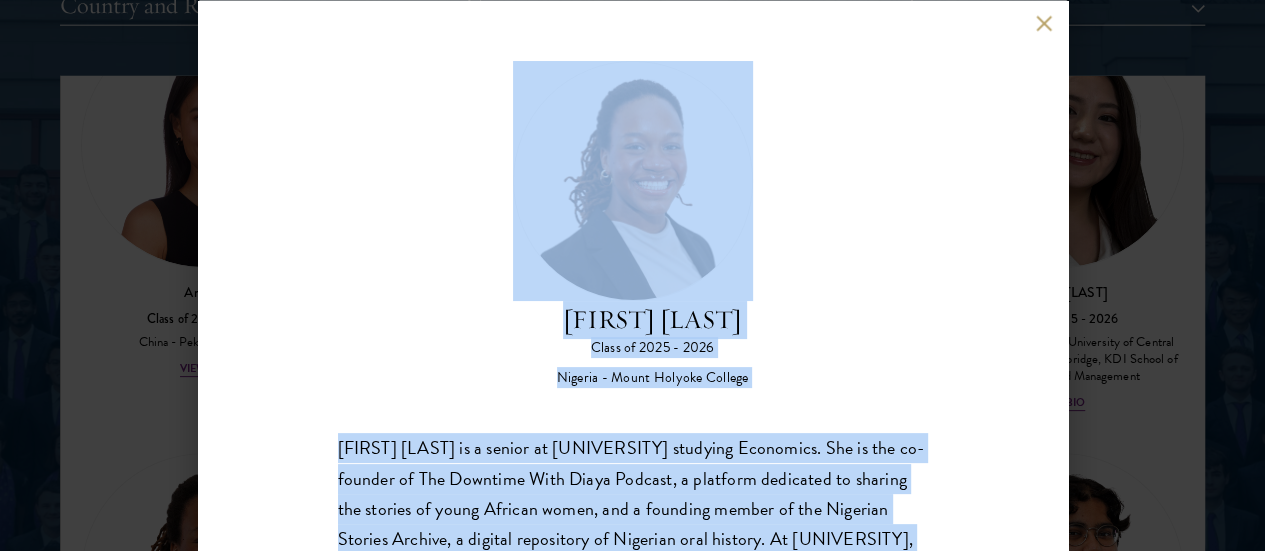 click at bounding box center [1044, 23] 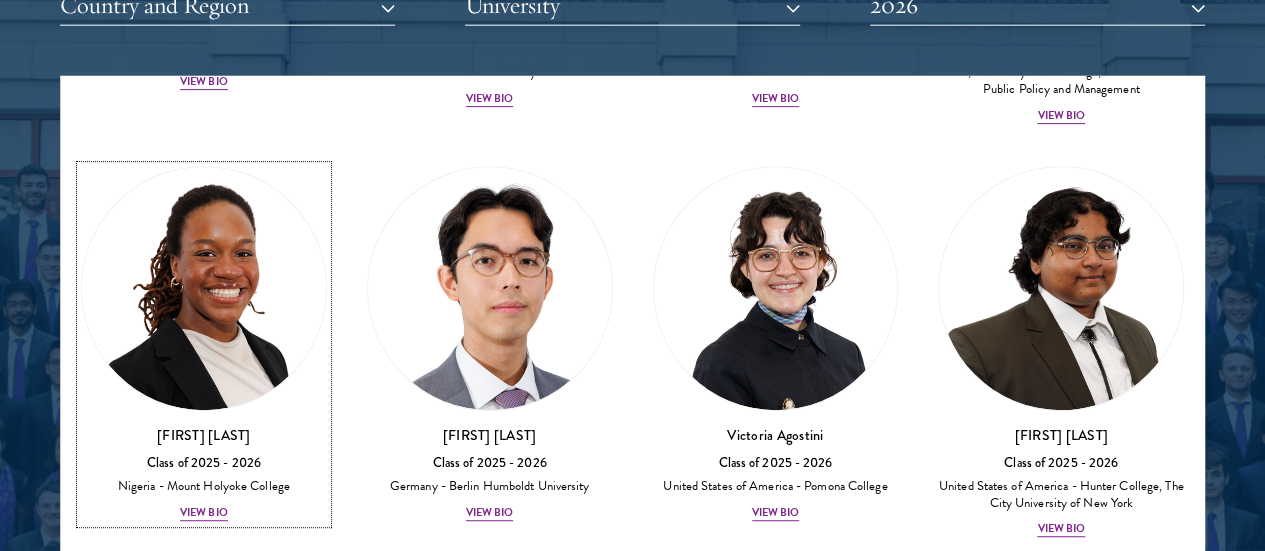 scroll, scrollTop: 459, scrollLeft: 0, axis: vertical 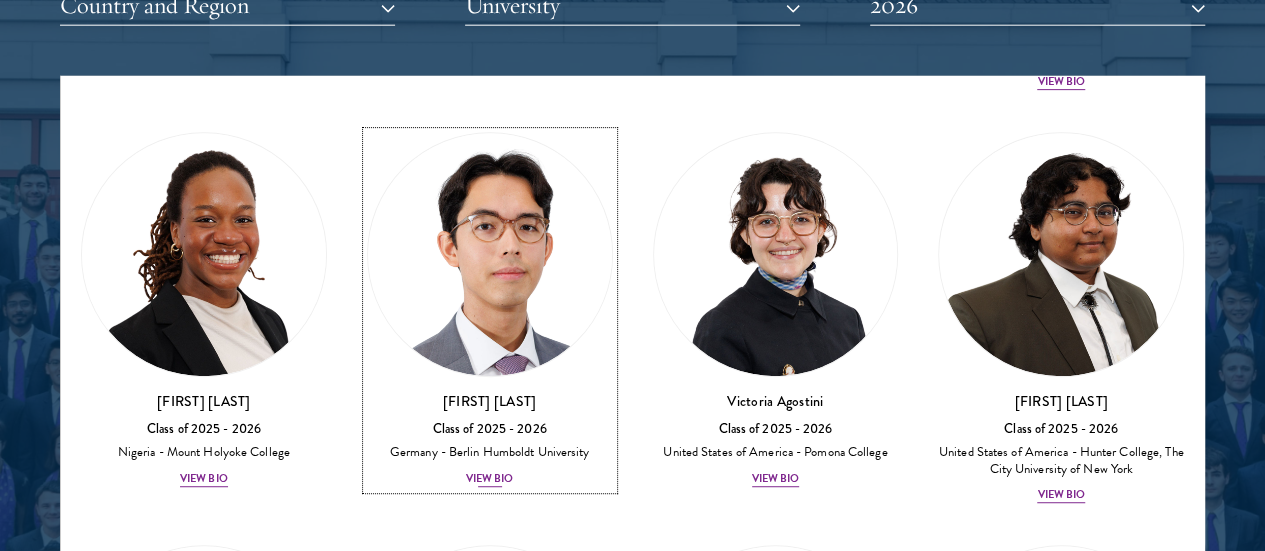 click on "Class of 2025 - 2026" at bounding box center (490, 429) 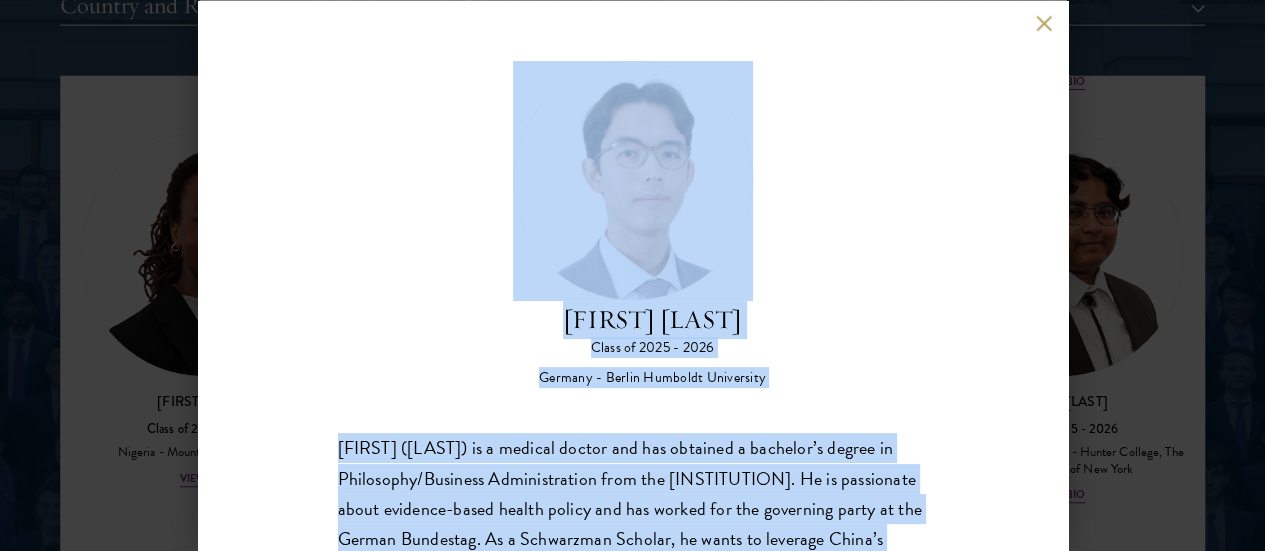 type 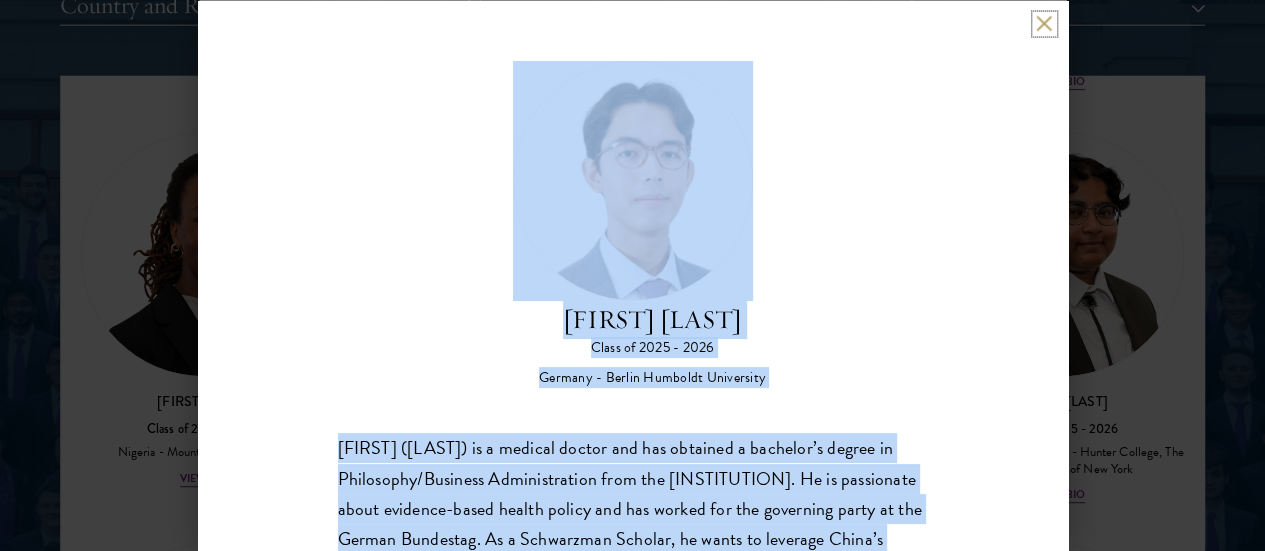 click at bounding box center (1044, 23) 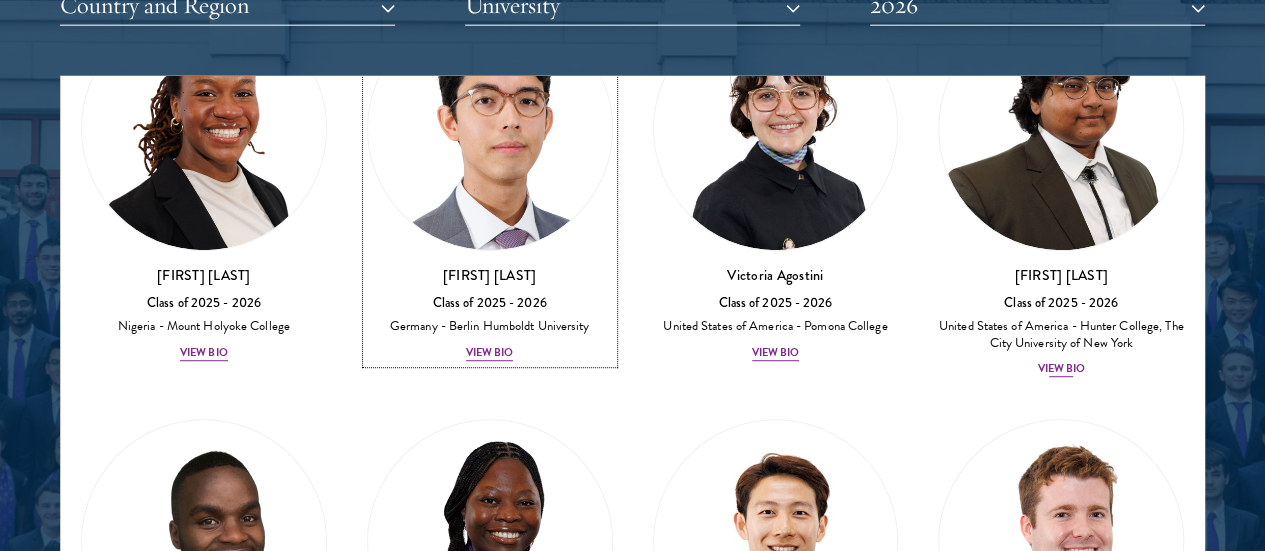 scroll, scrollTop: 587, scrollLeft: 0, axis: vertical 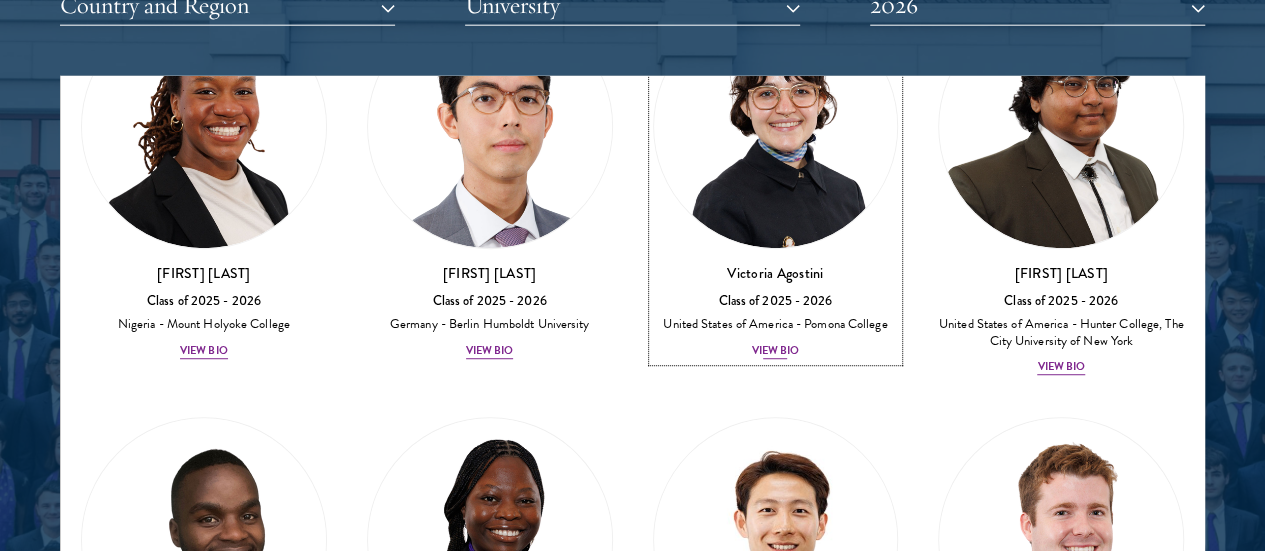 click on "View Bio" at bounding box center [776, 351] 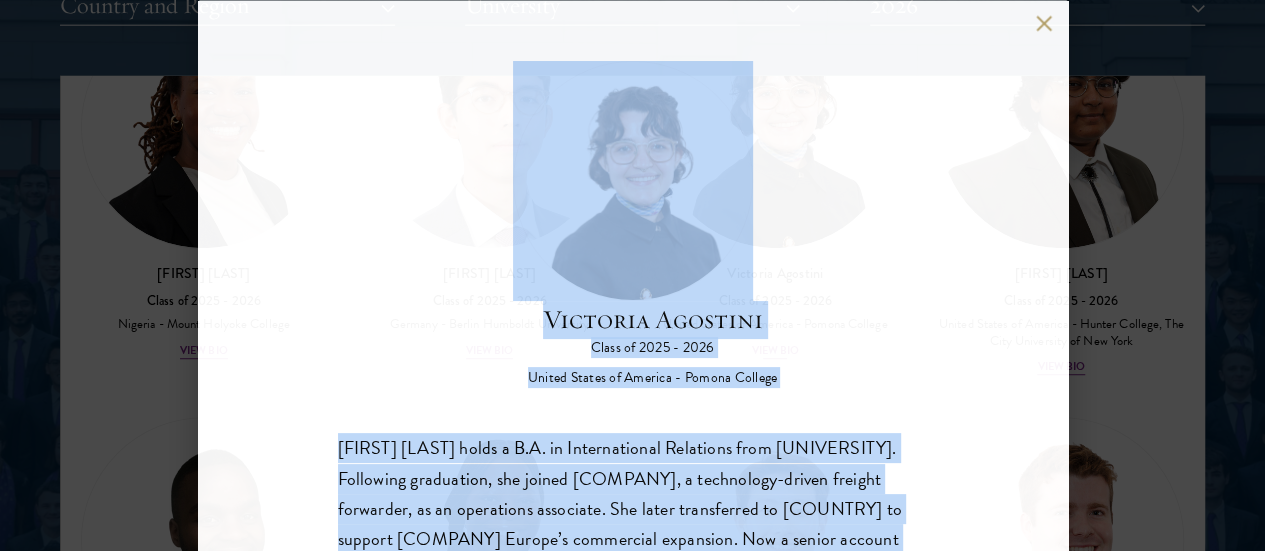 type 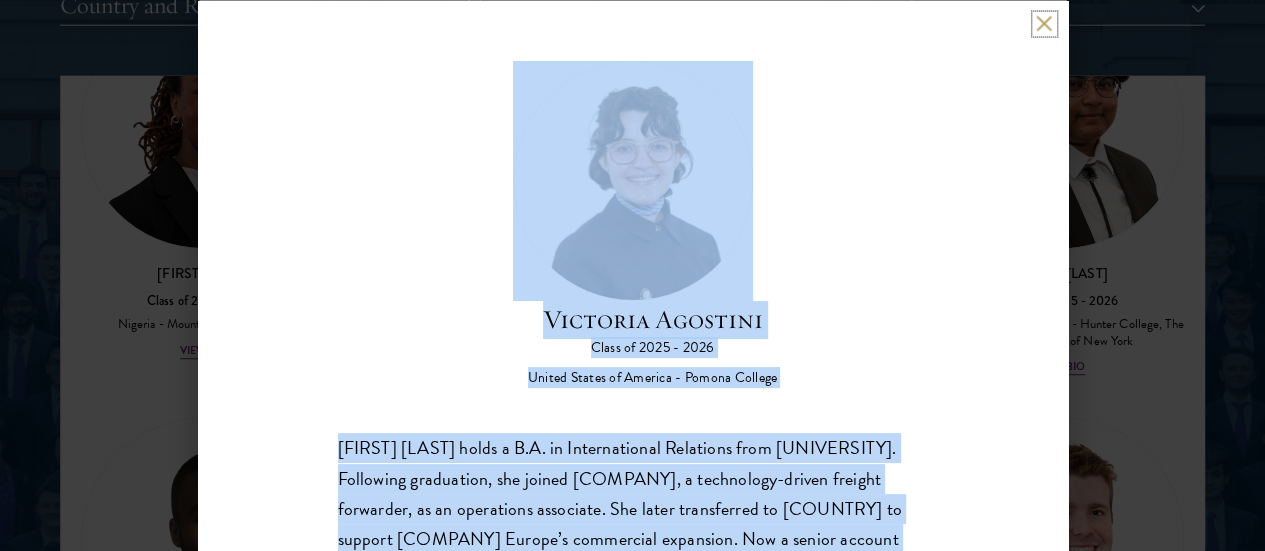 click at bounding box center [1044, 23] 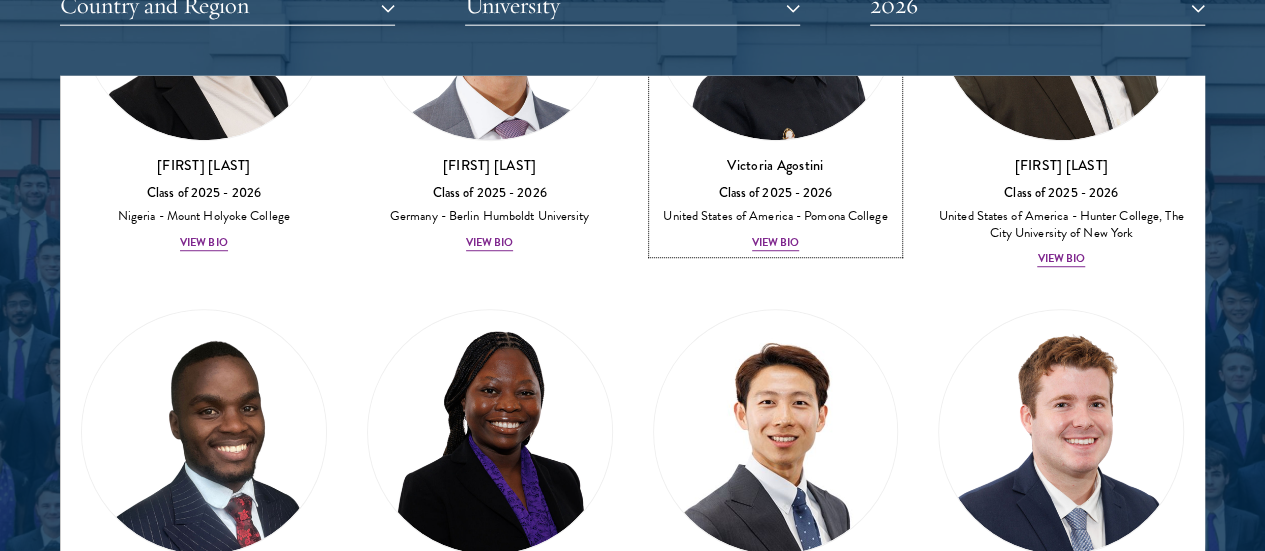 scroll, scrollTop: 724, scrollLeft: 0, axis: vertical 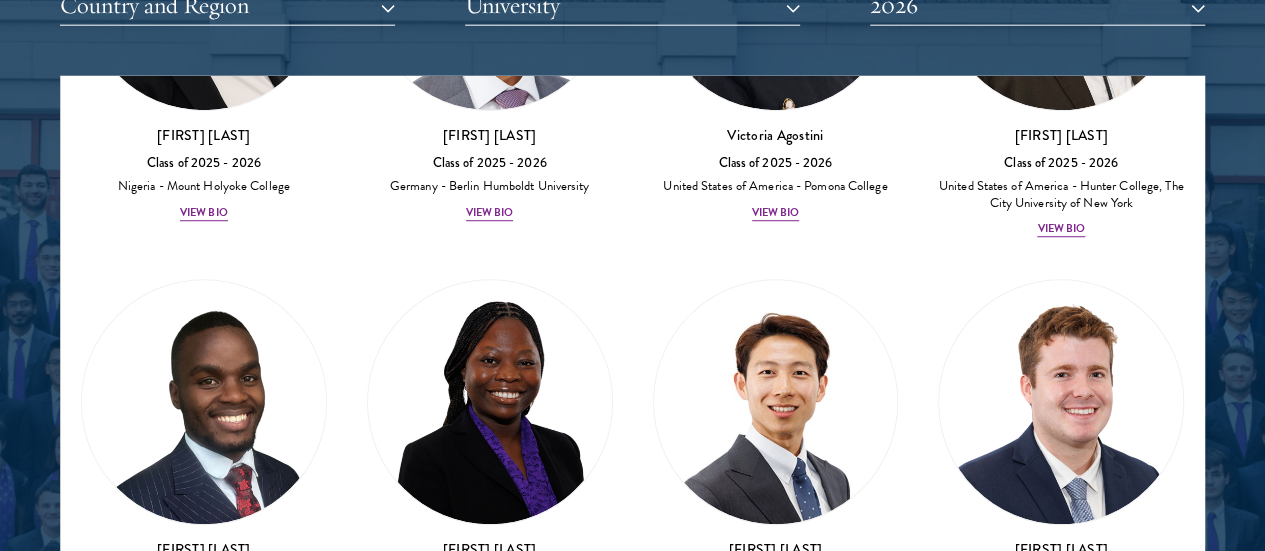 click on "View Bio" at bounding box center [204, 1041] 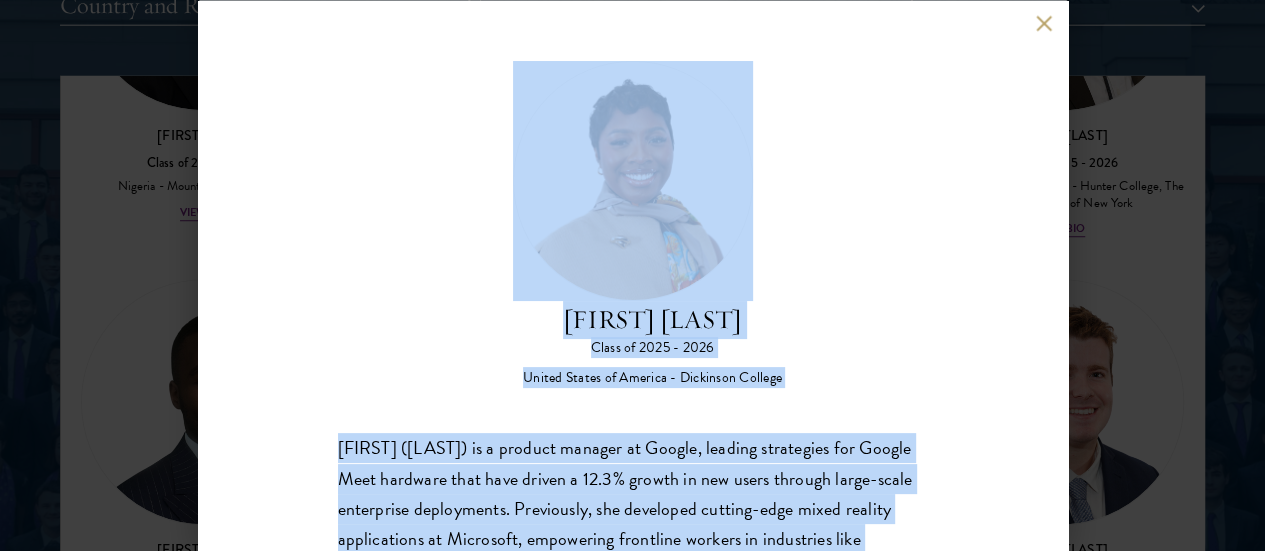 type 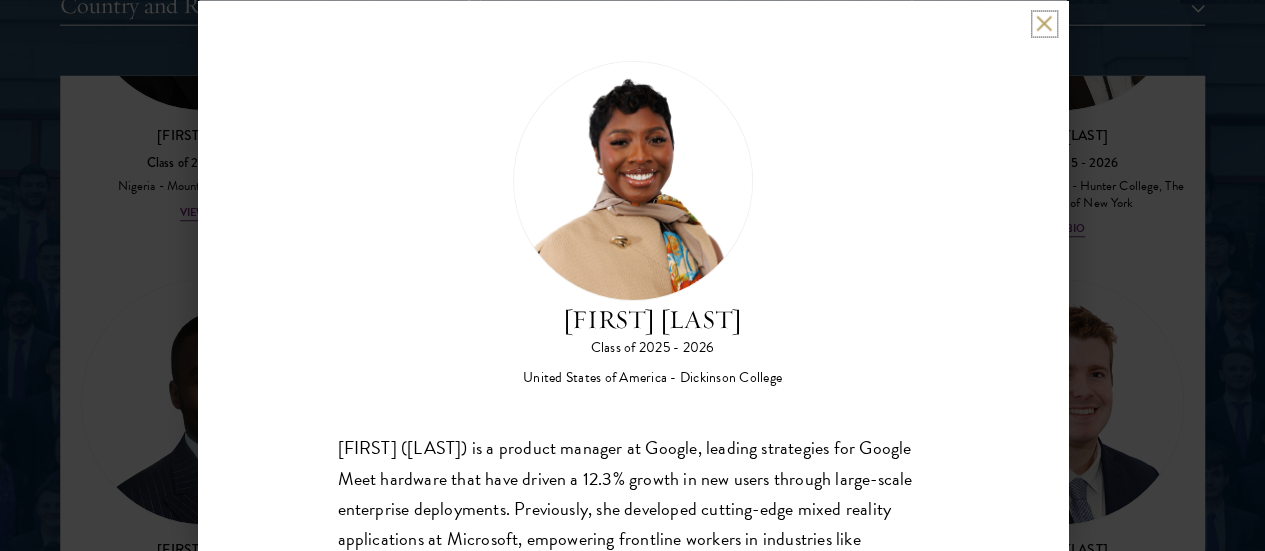 click at bounding box center (1044, 23) 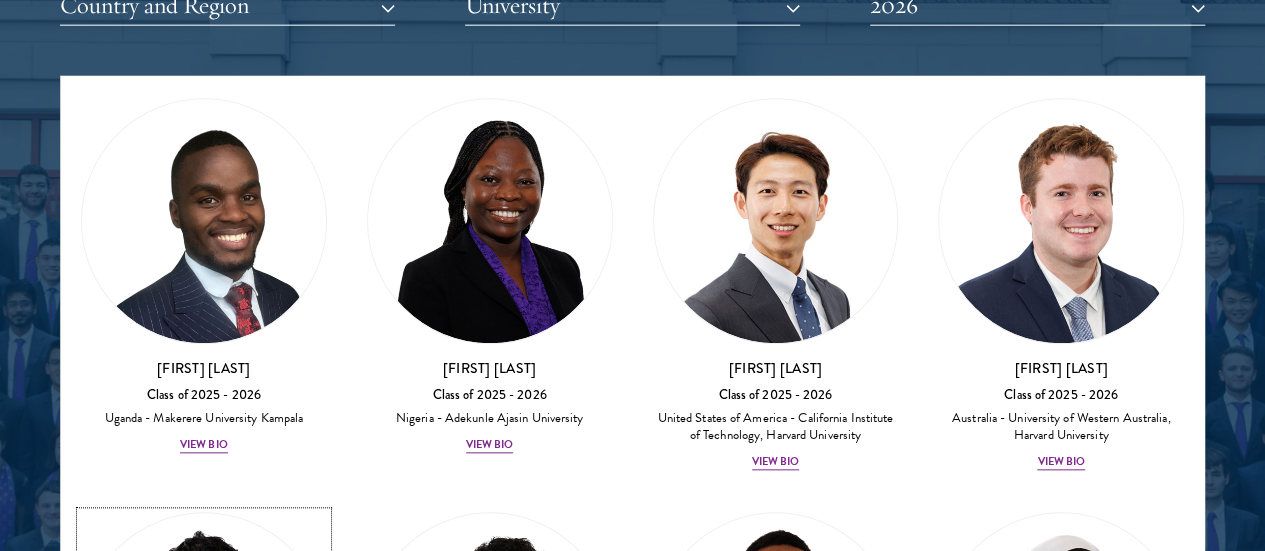 scroll, scrollTop: 906, scrollLeft: 0, axis: vertical 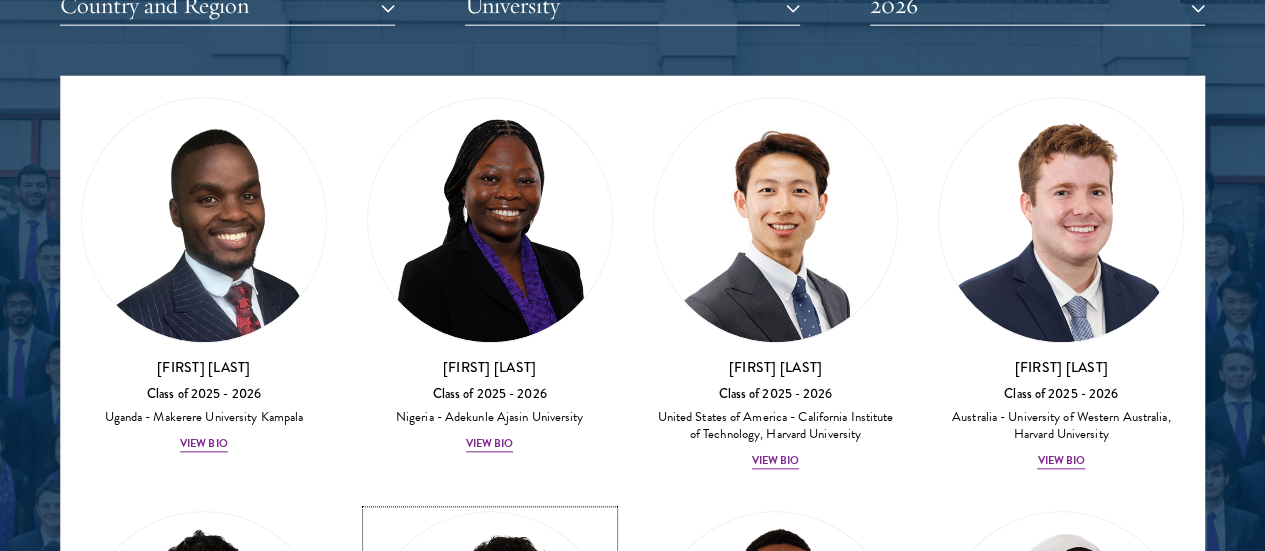 click on "View Bio" at bounding box center (490, 876) 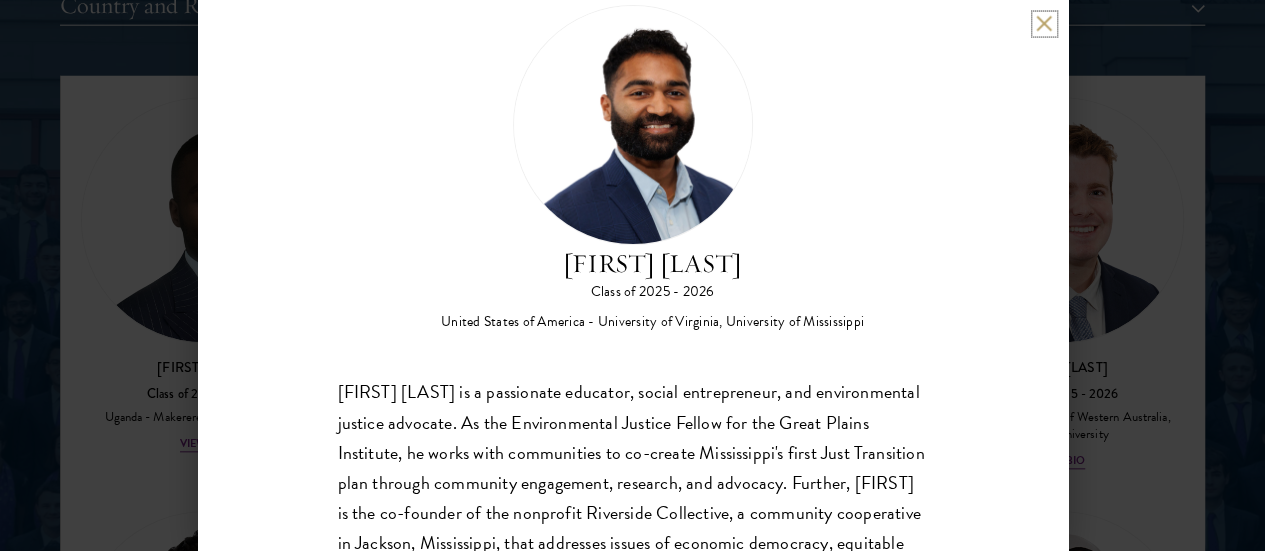 scroll, scrollTop: 54, scrollLeft: 0, axis: vertical 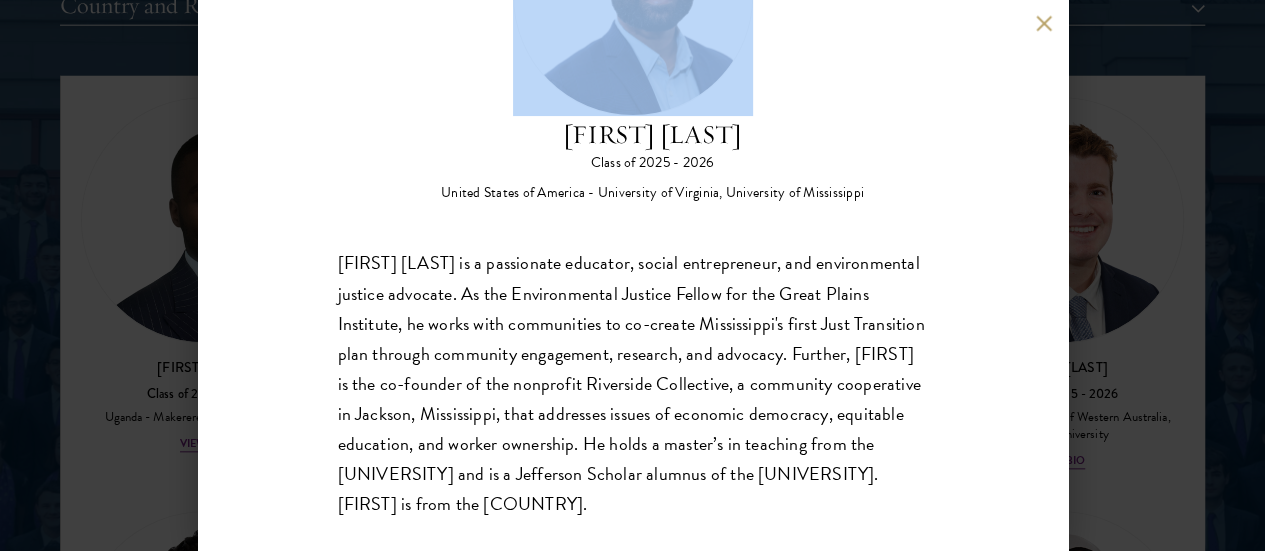 drag, startPoint x: 621, startPoint y: 83, endPoint x: 677, endPoint y: 473, distance: 394 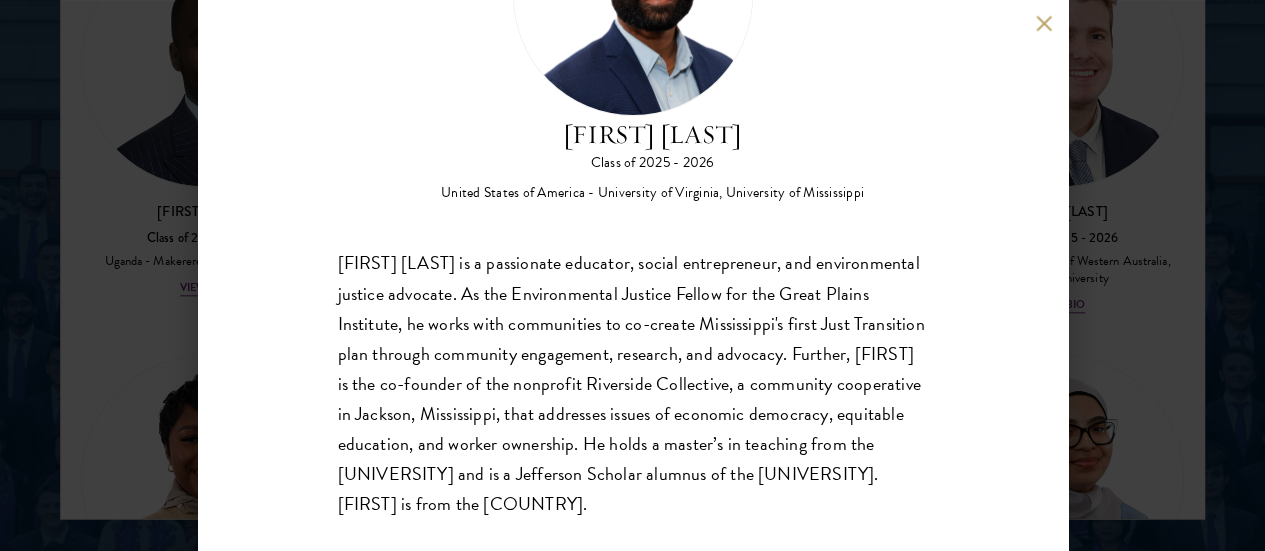 scroll, scrollTop: 2700, scrollLeft: 0, axis: vertical 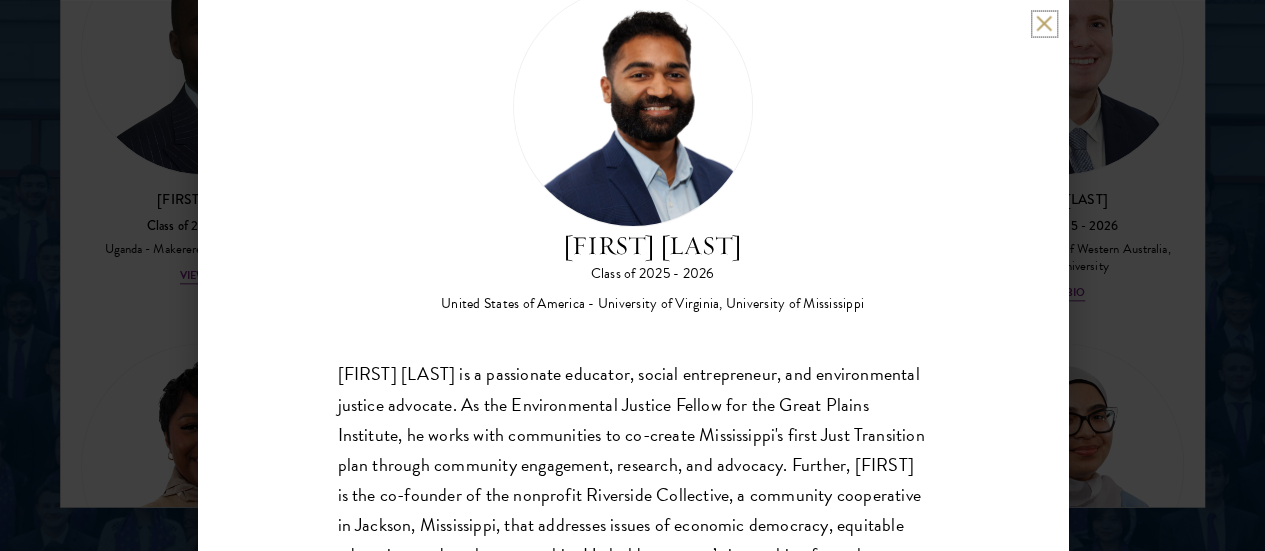 click at bounding box center [1044, 23] 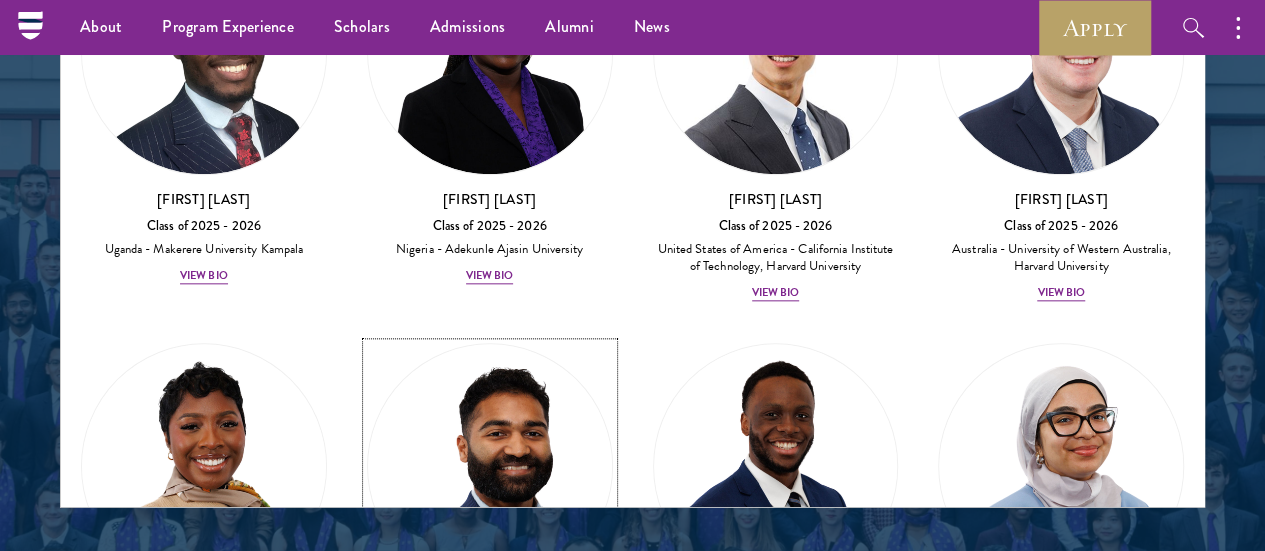 scroll, scrollTop: 862, scrollLeft: 0, axis: vertical 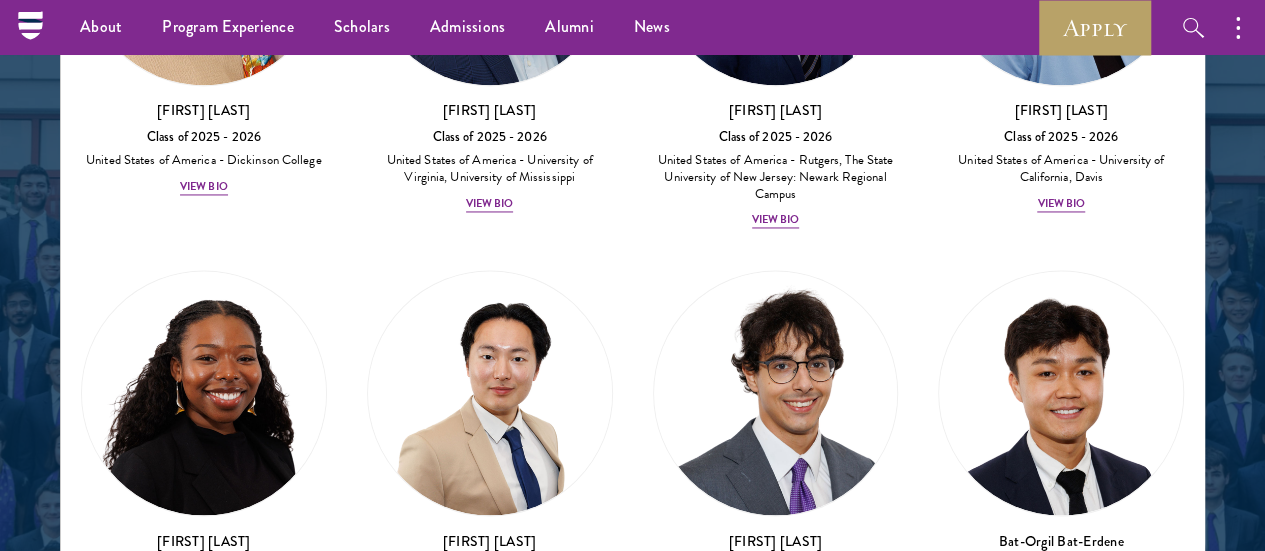 click at bounding box center (1061, 808) 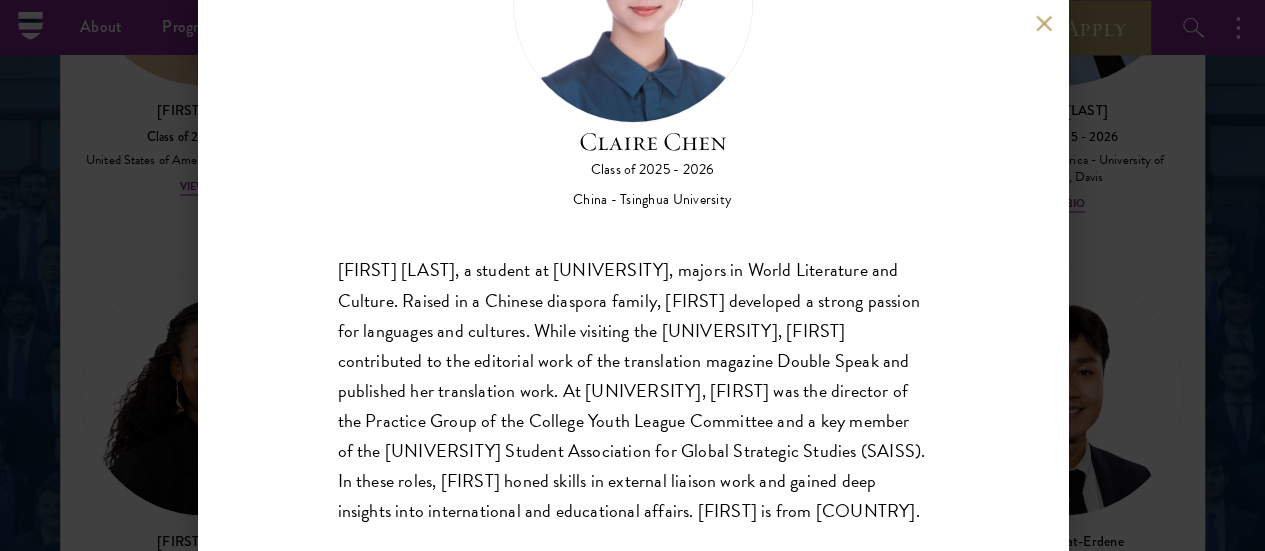 scroll, scrollTop: 184, scrollLeft: 0, axis: vertical 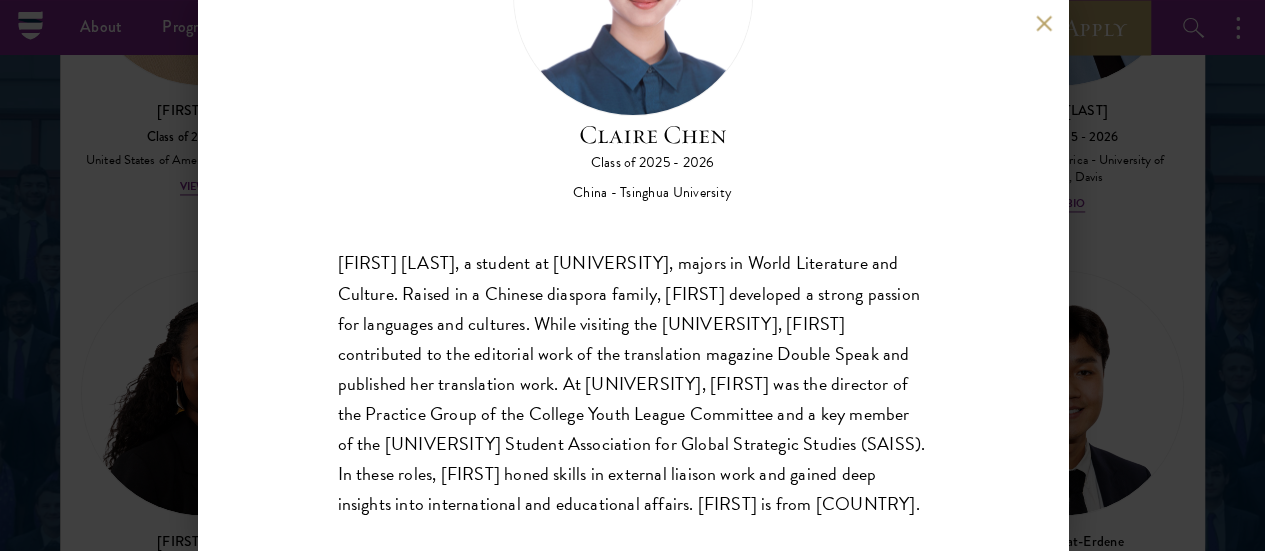 drag, startPoint x: 808, startPoint y: 475, endPoint x: 304, endPoint y: 163, distance: 592.7563 